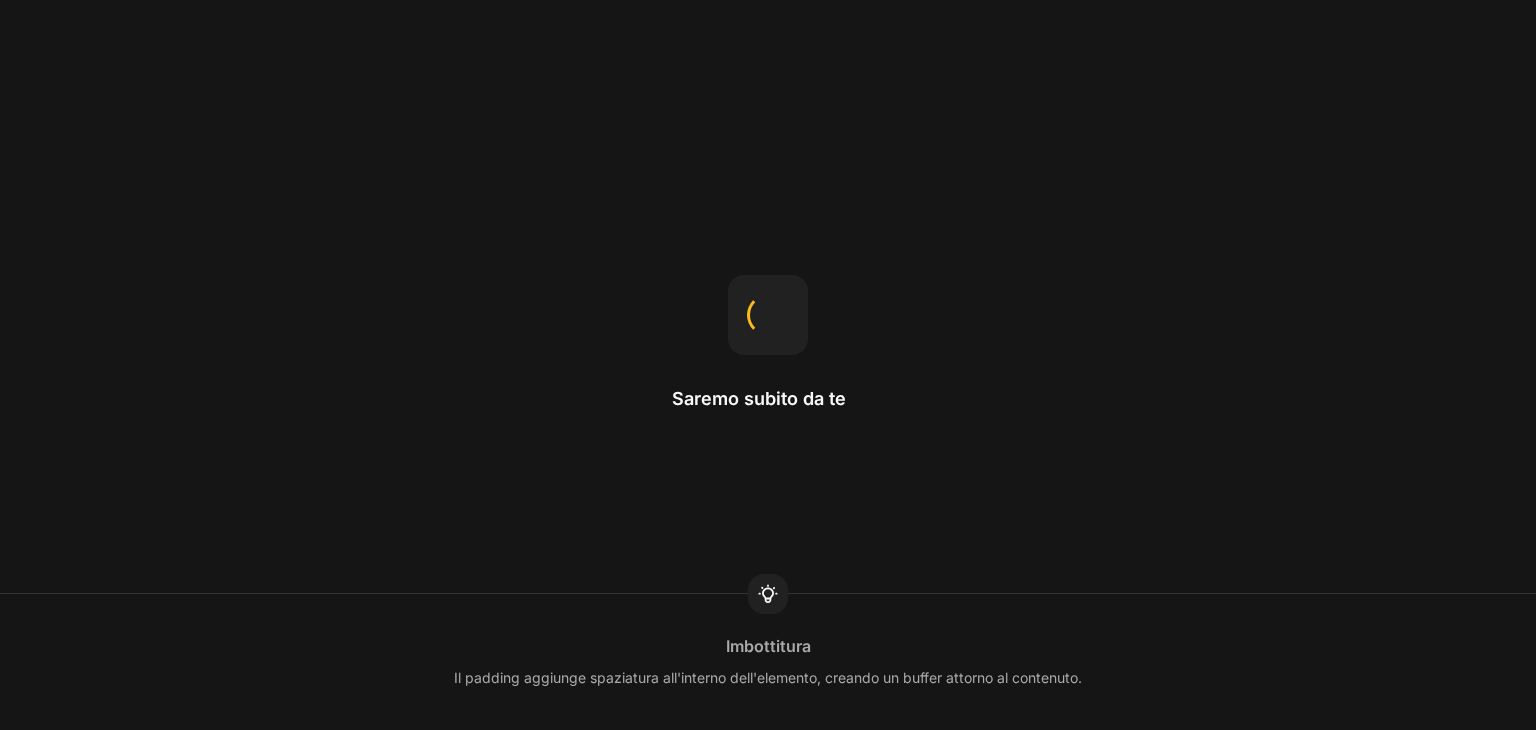 scroll, scrollTop: 0, scrollLeft: 0, axis: both 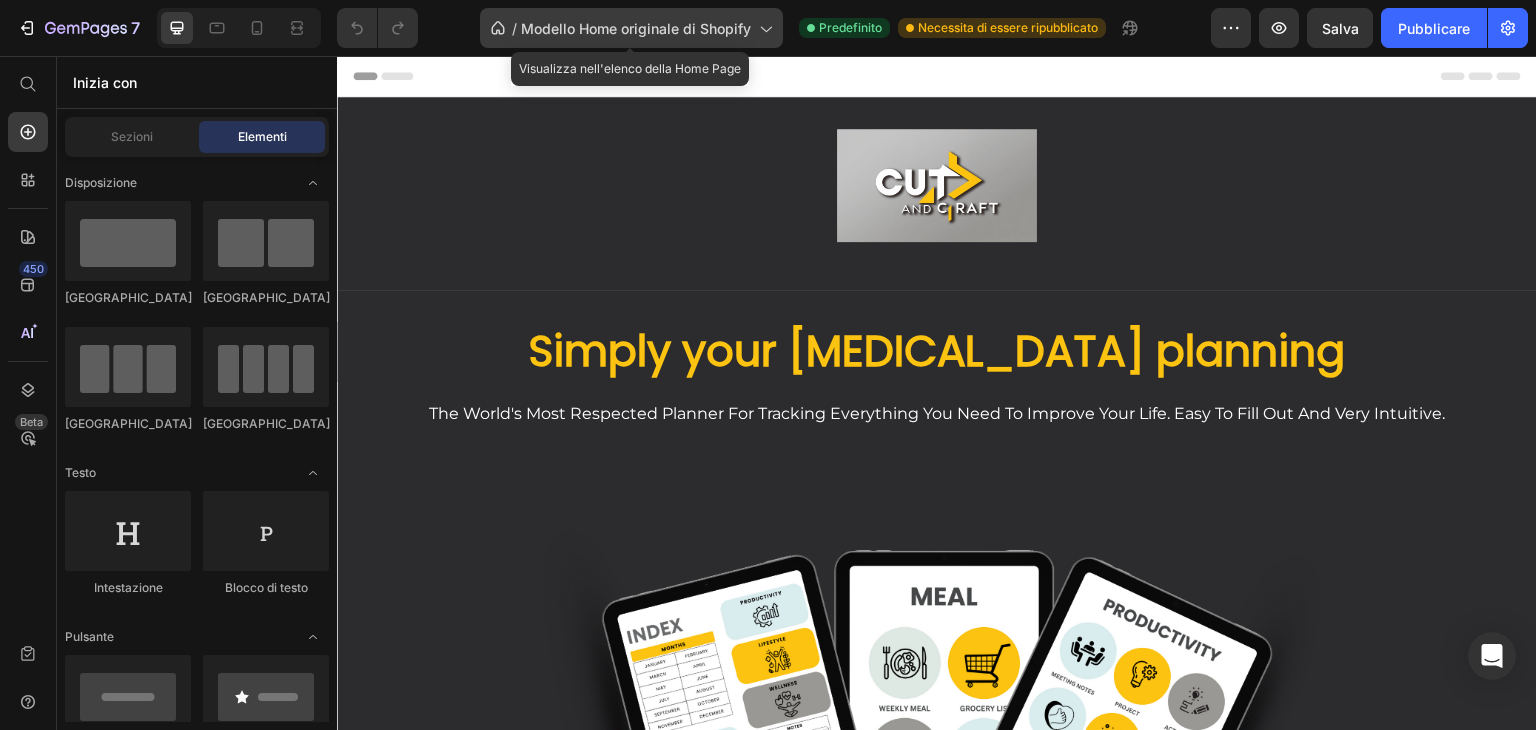 click 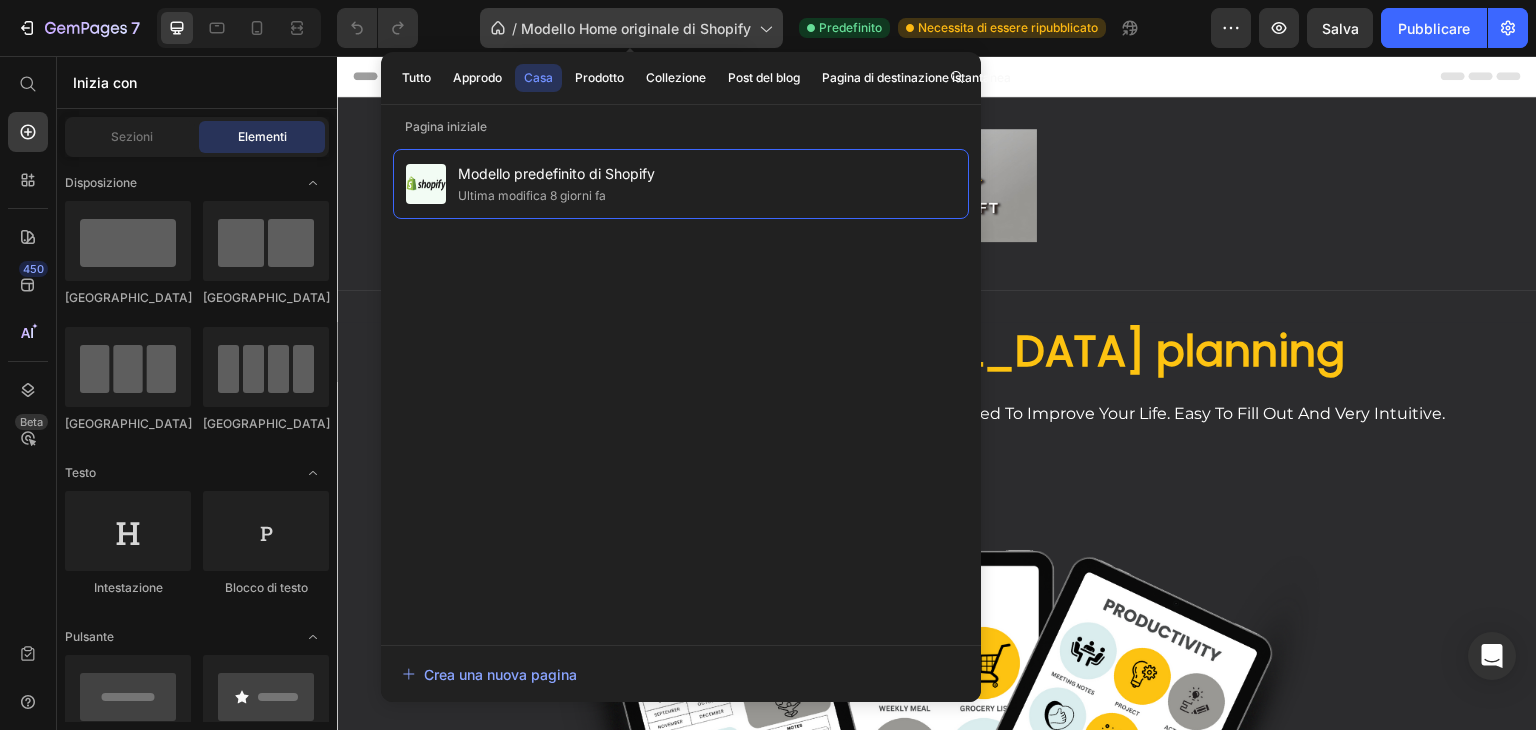 click 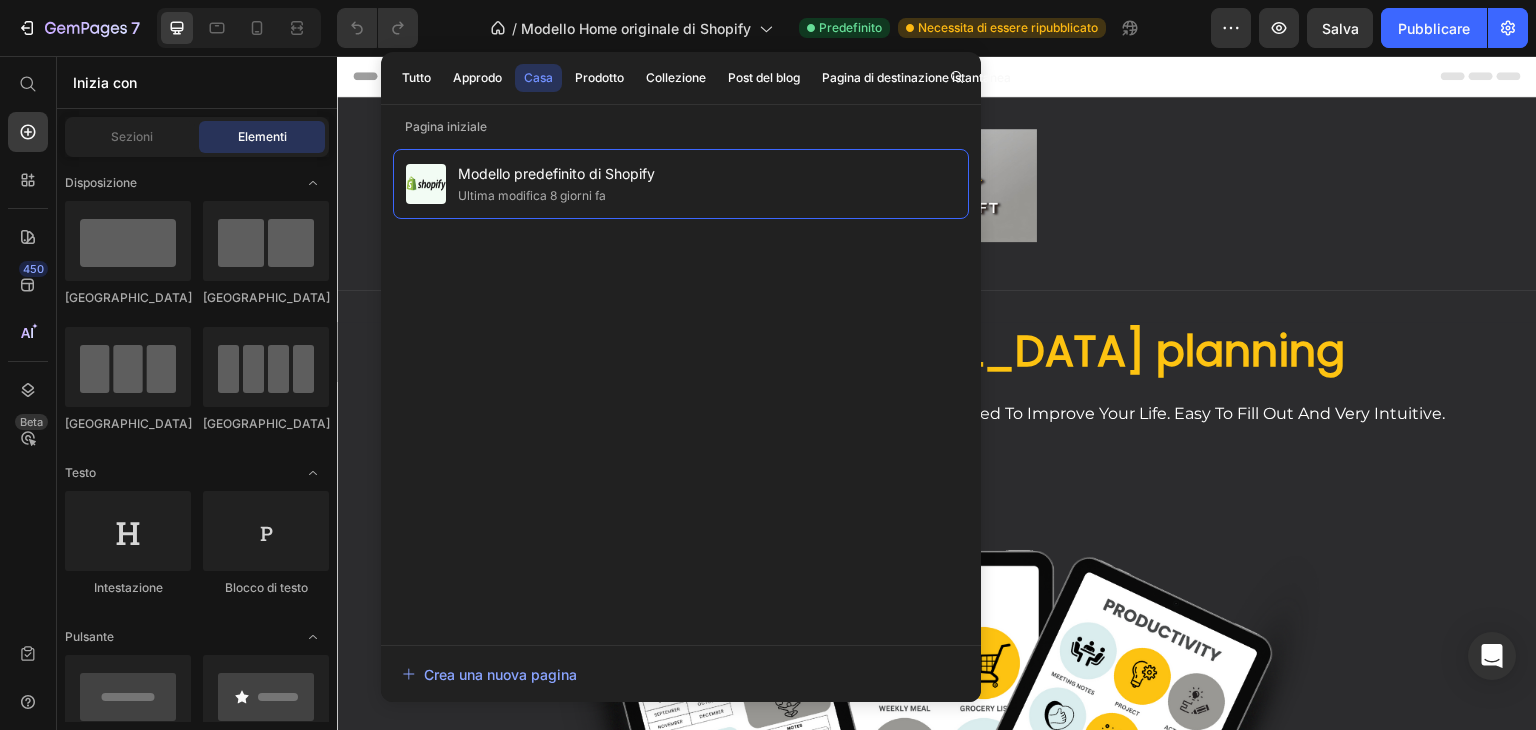 click at bounding box center [937, 76] 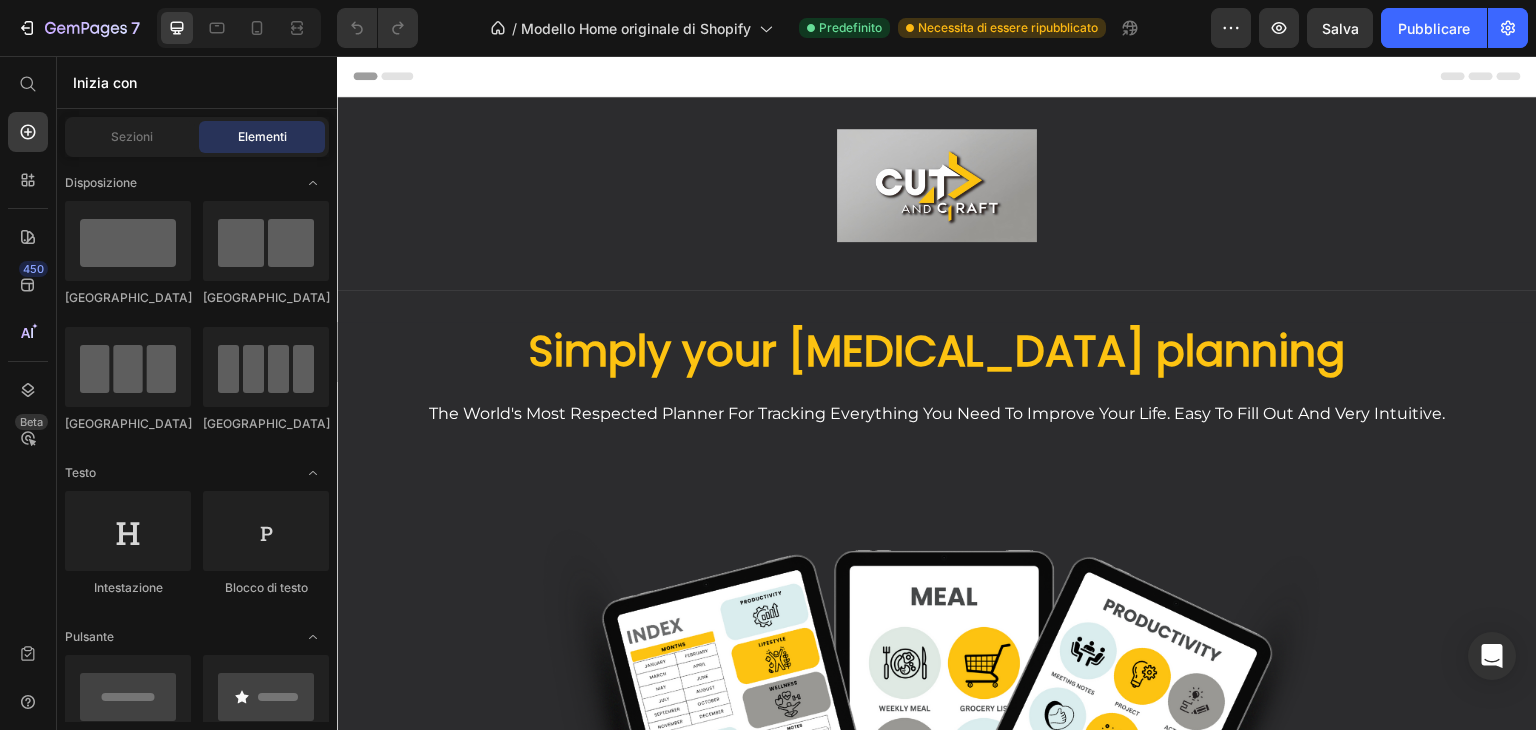 click 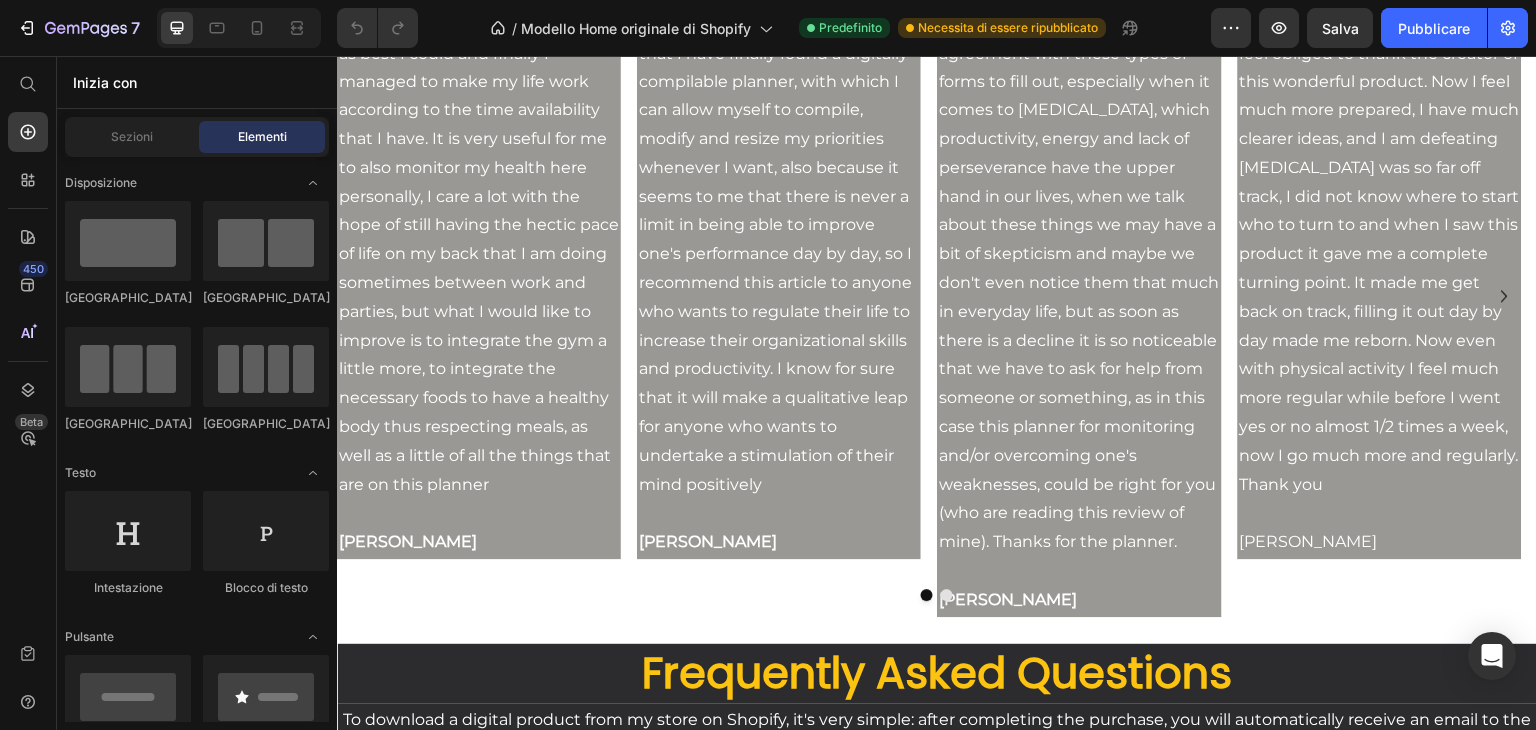 scroll, scrollTop: 9220, scrollLeft: 0, axis: vertical 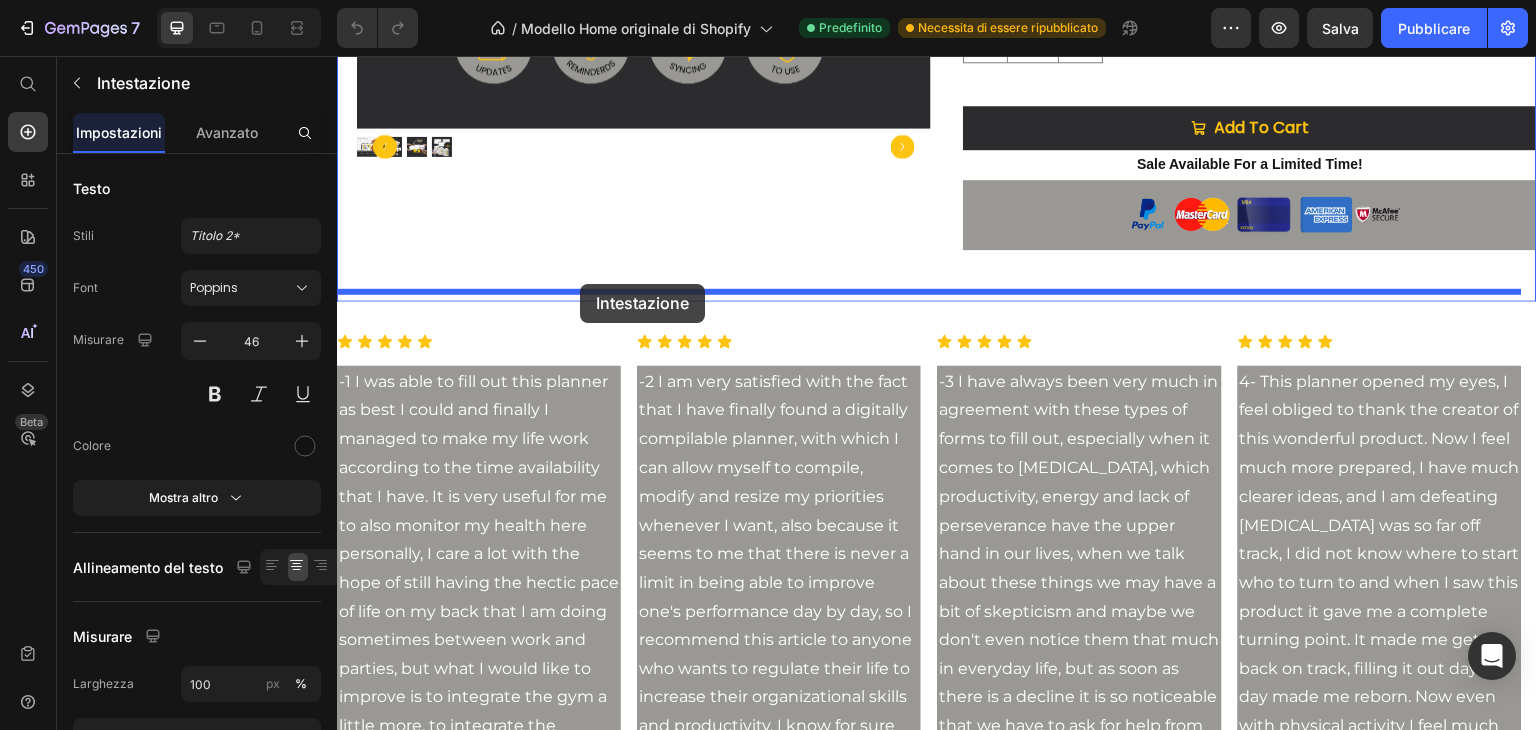 drag, startPoint x: 381, startPoint y: 442, endPoint x: 580, endPoint y: 284, distance: 254.09644 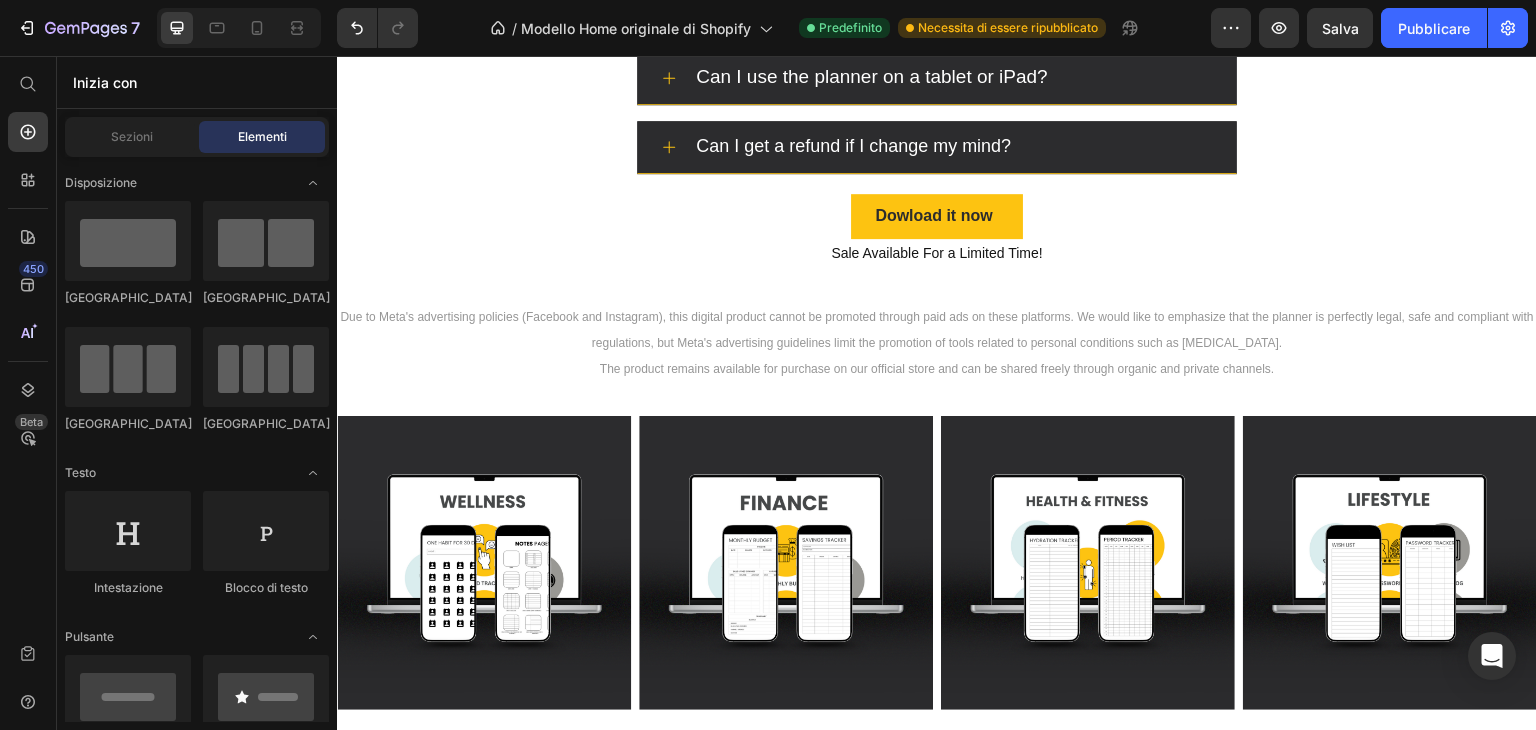 scroll, scrollTop: 8952, scrollLeft: 0, axis: vertical 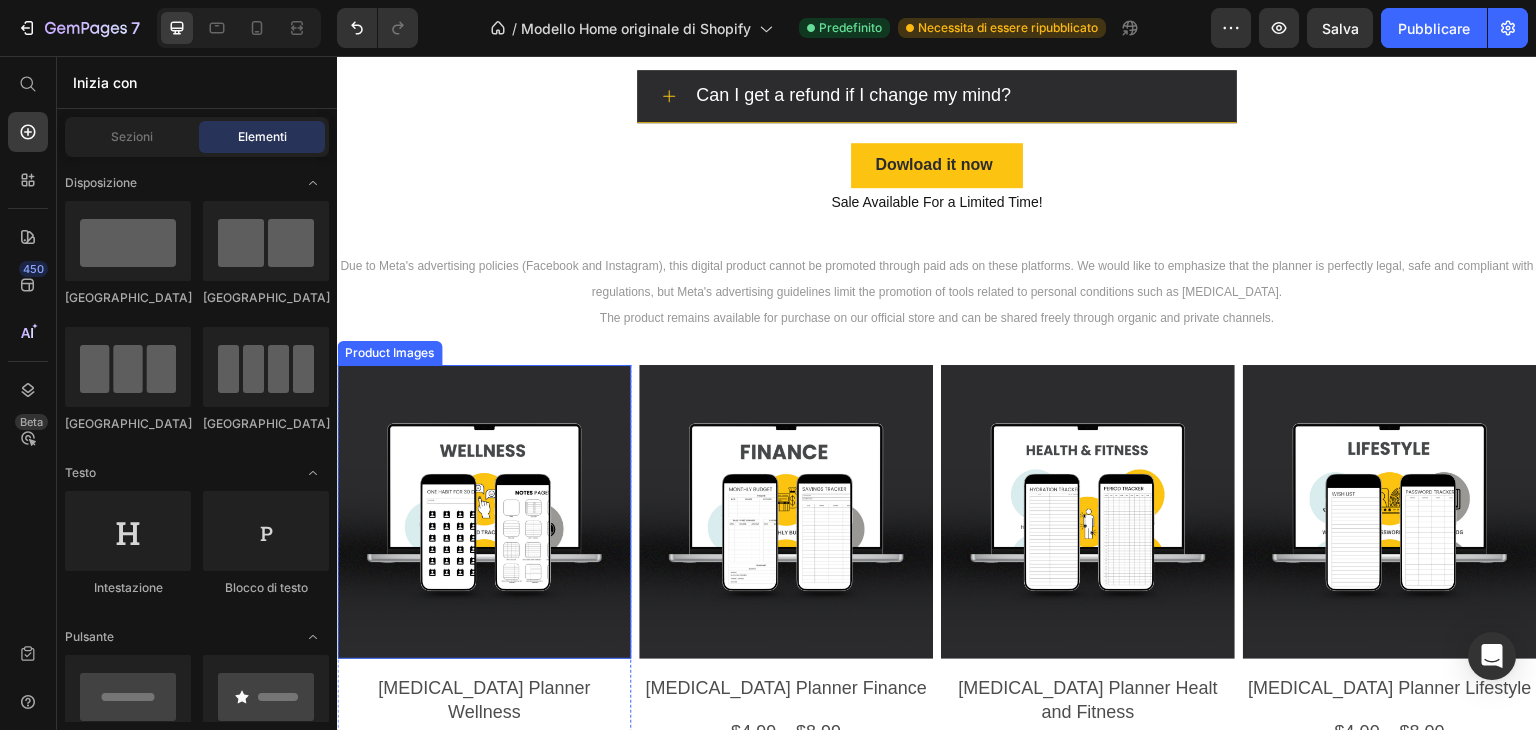 click at bounding box center [484, 512] 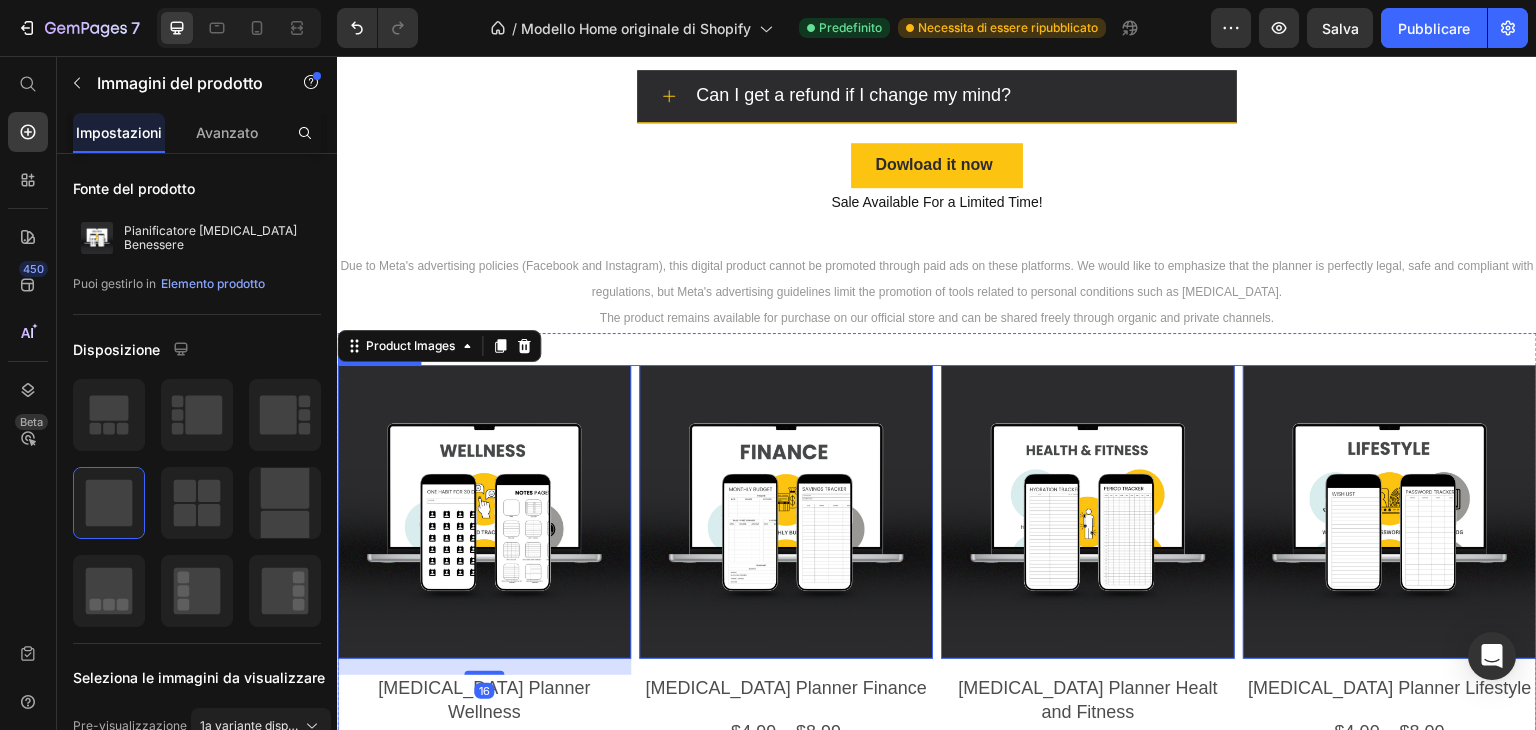 click on "Product Images   16 [MEDICAL_DATA] Planner Wellness Product Title $8.02 Product Price $16.02 Product Price Row This product has only default variant Product Variants & Swatches Add To cart Product Cart Button Row Product Images   0 [MEDICAL_DATA] Planner Finance Product Title $4.99 Product Price $8.99 Product Price Row This product has only default variant Product Variants & Swatches Add To cart Product Cart Button Row Product Images   0 [MEDICAL_DATA] Planner Healt and Fitness Product Title $5.99 Product Price $10.99 Product Price Row This product has only default variant Product Variants & Swatches Add To cart Product Cart Button Row Product Images   0 [MEDICAL_DATA] Planner Lifestyle Product Title $4.00 Product Price $8.00 Product Price Row This product has only default variant Product Variants & Swatches Add To cart Product Cart Button Row" at bounding box center (937, 631) 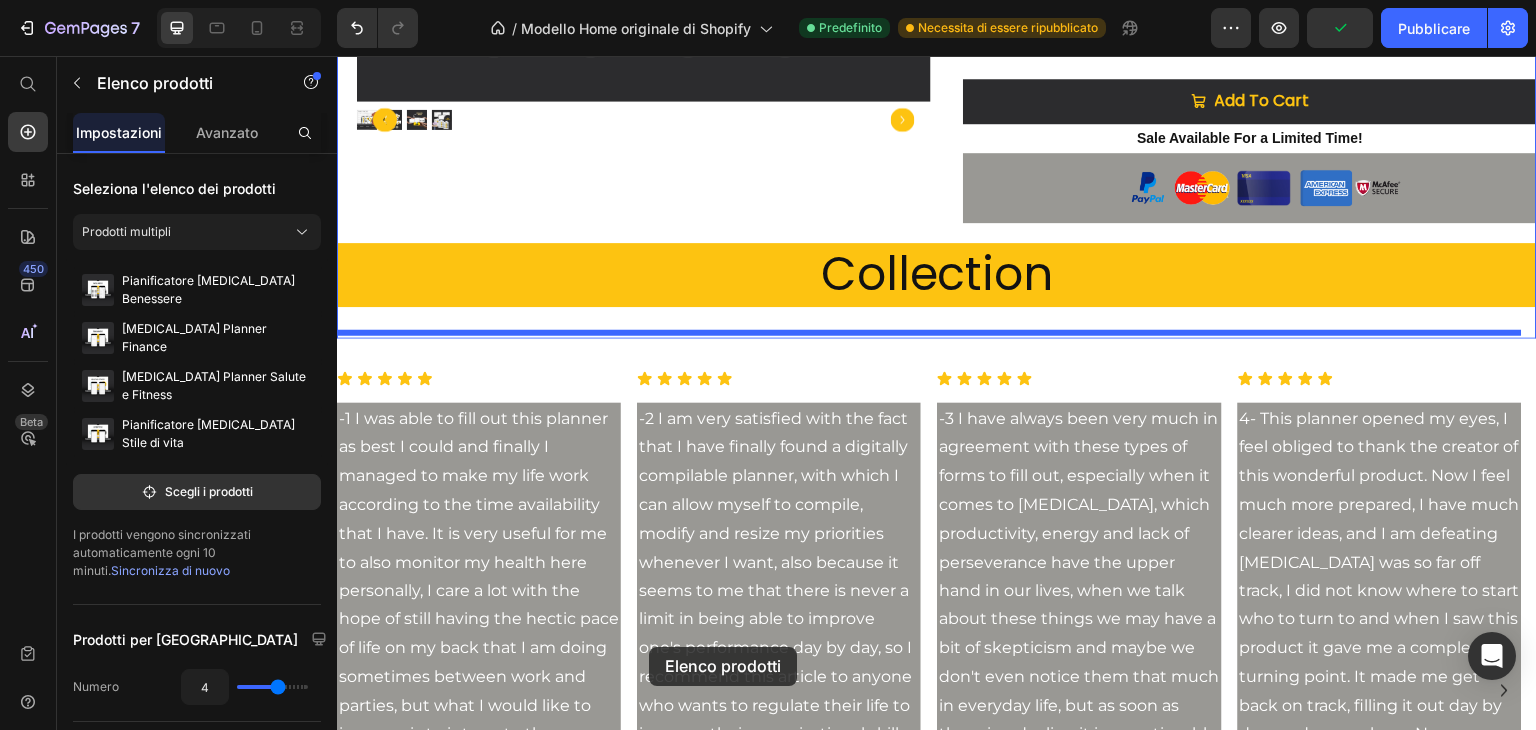scroll, scrollTop: 7511, scrollLeft: 0, axis: vertical 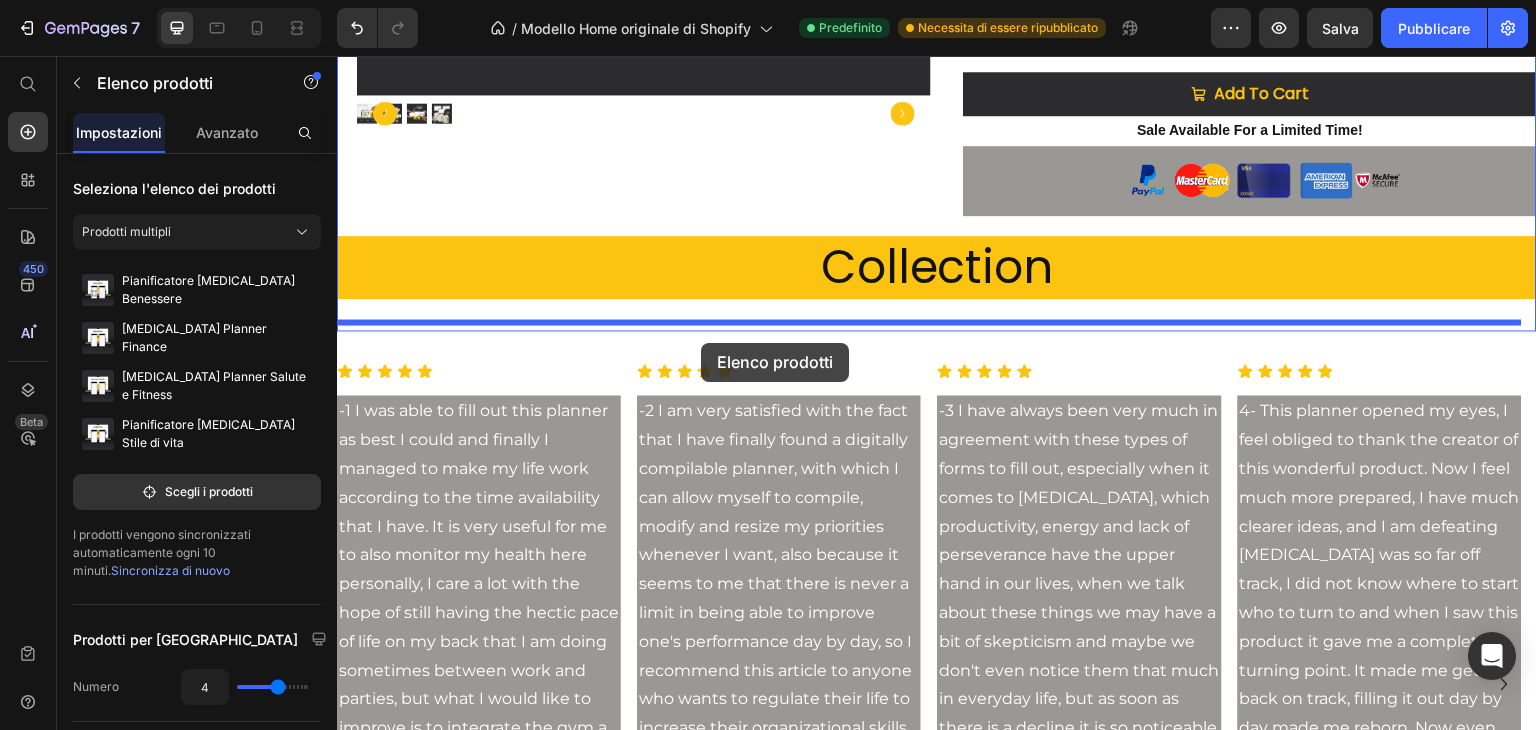 drag, startPoint x: 416, startPoint y: 330, endPoint x: 701, endPoint y: 343, distance: 285.29633 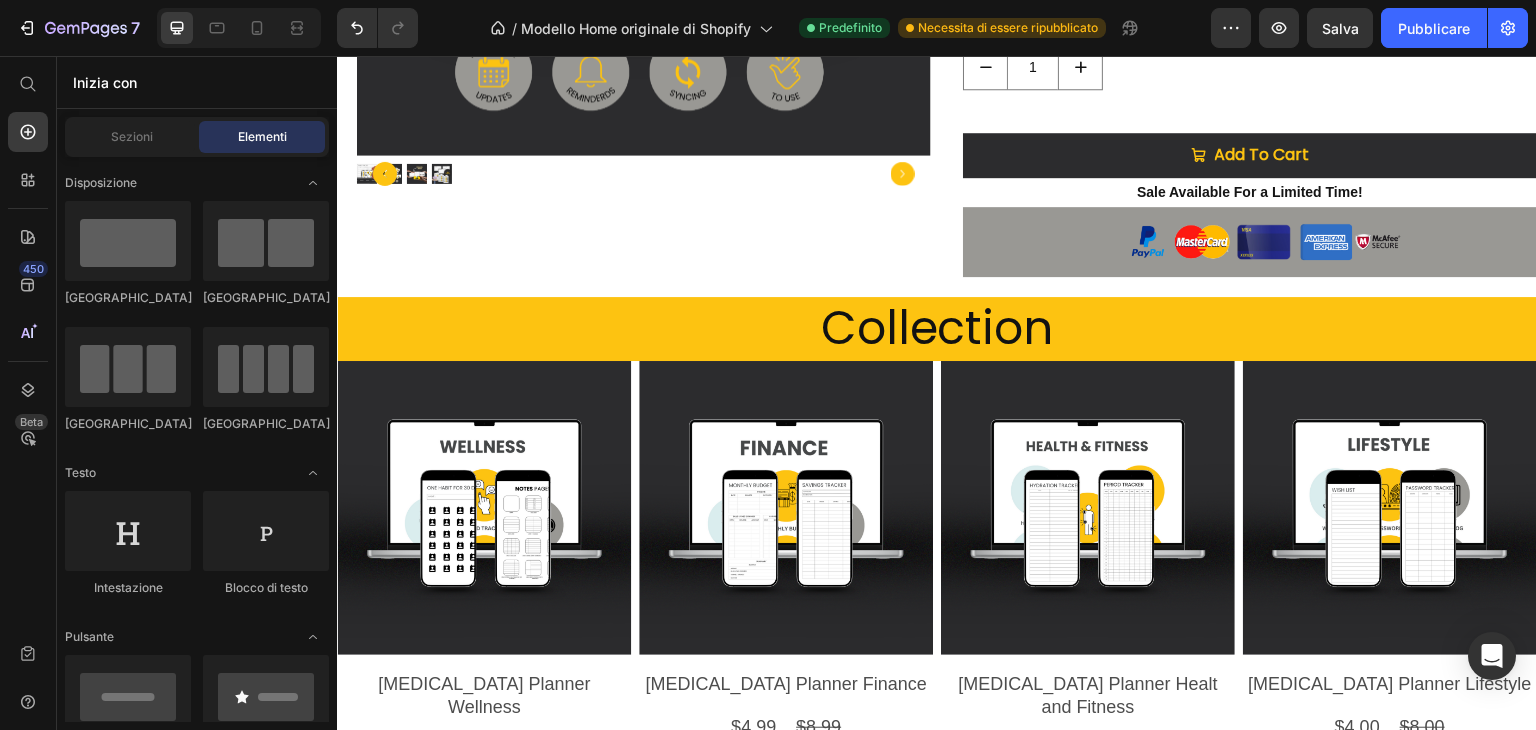 scroll, scrollTop: 7092, scrollLeft: 0, axis: vertical 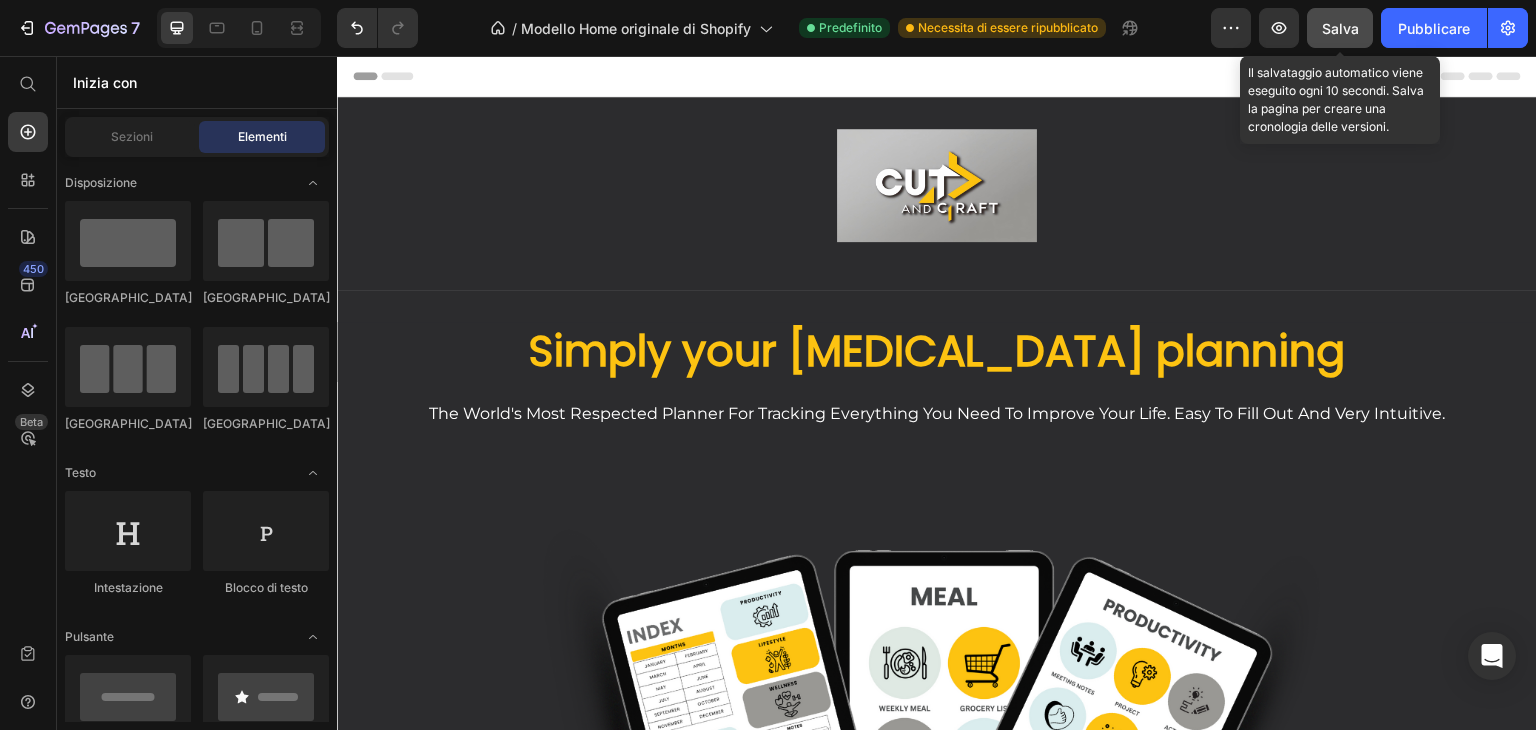 click on "Salva" at bounding box center [1340, 28] 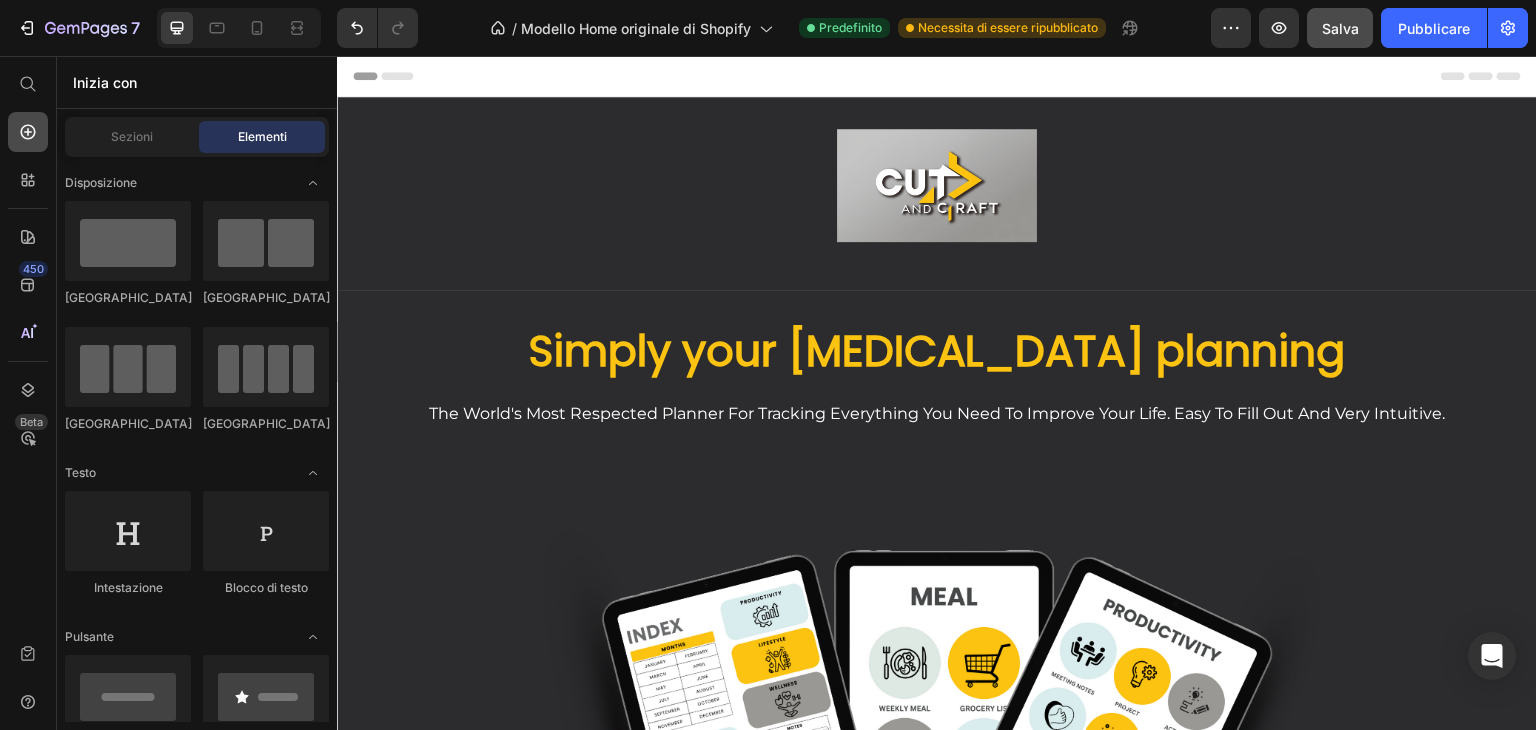 click 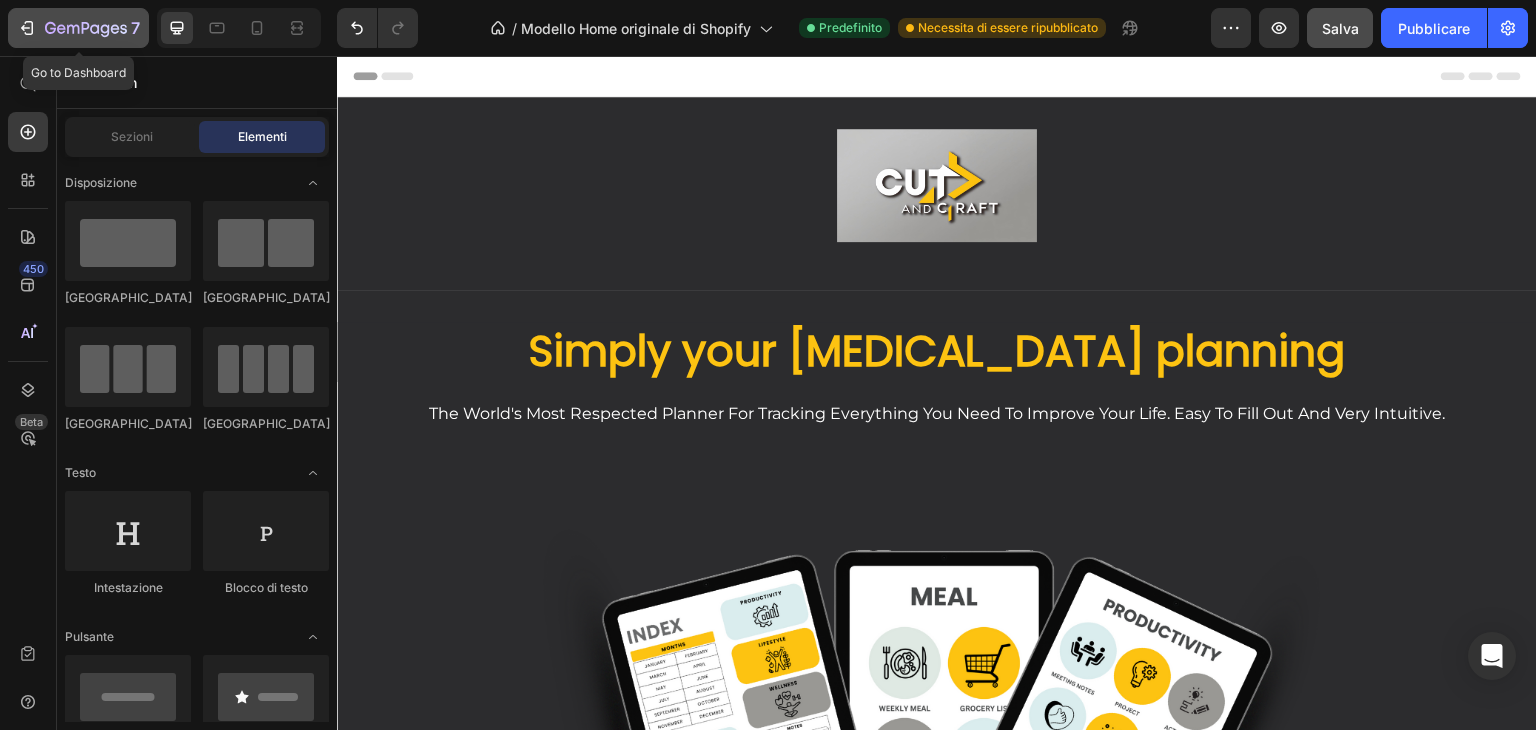 click 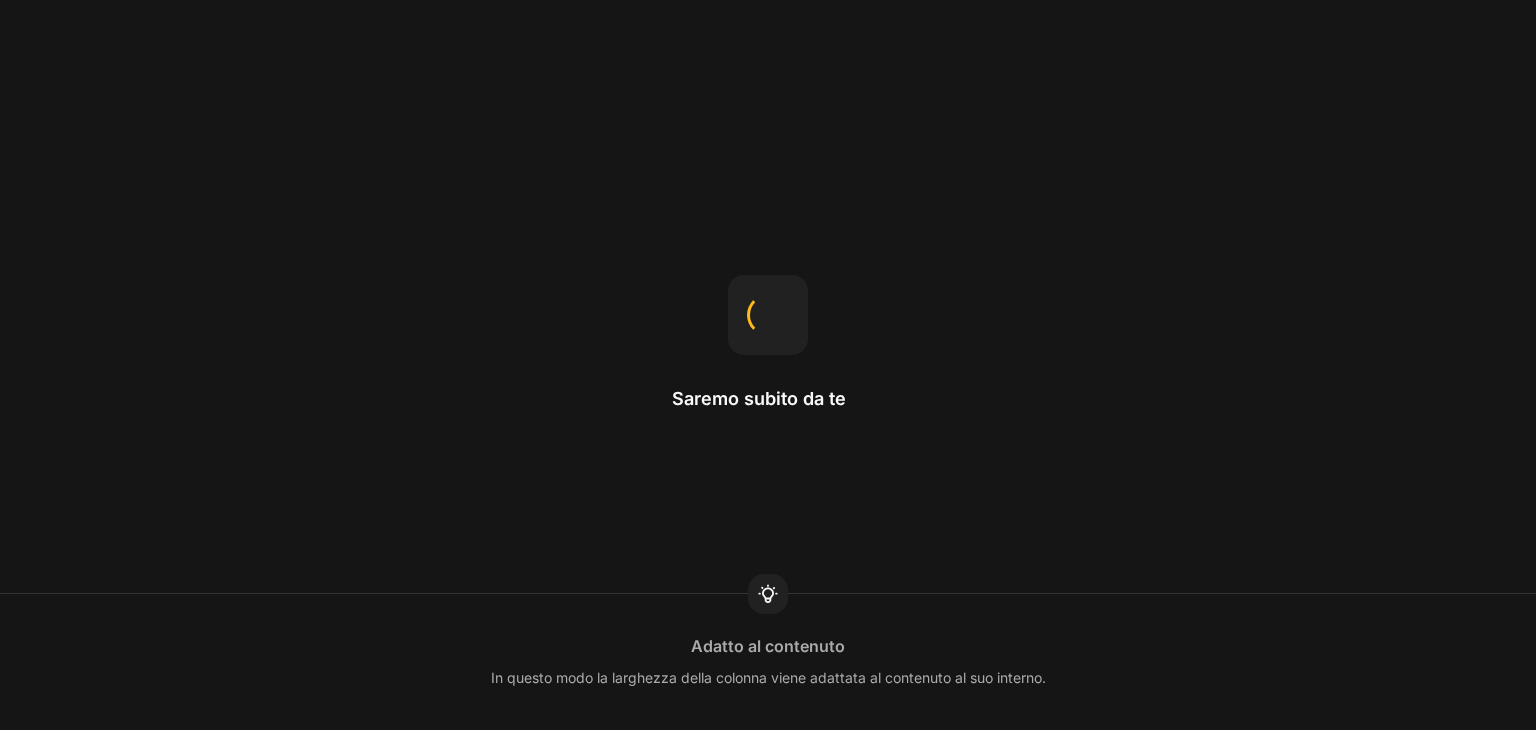 scroll, scrollTop: 0, scrollLeft: 0, axis: both 